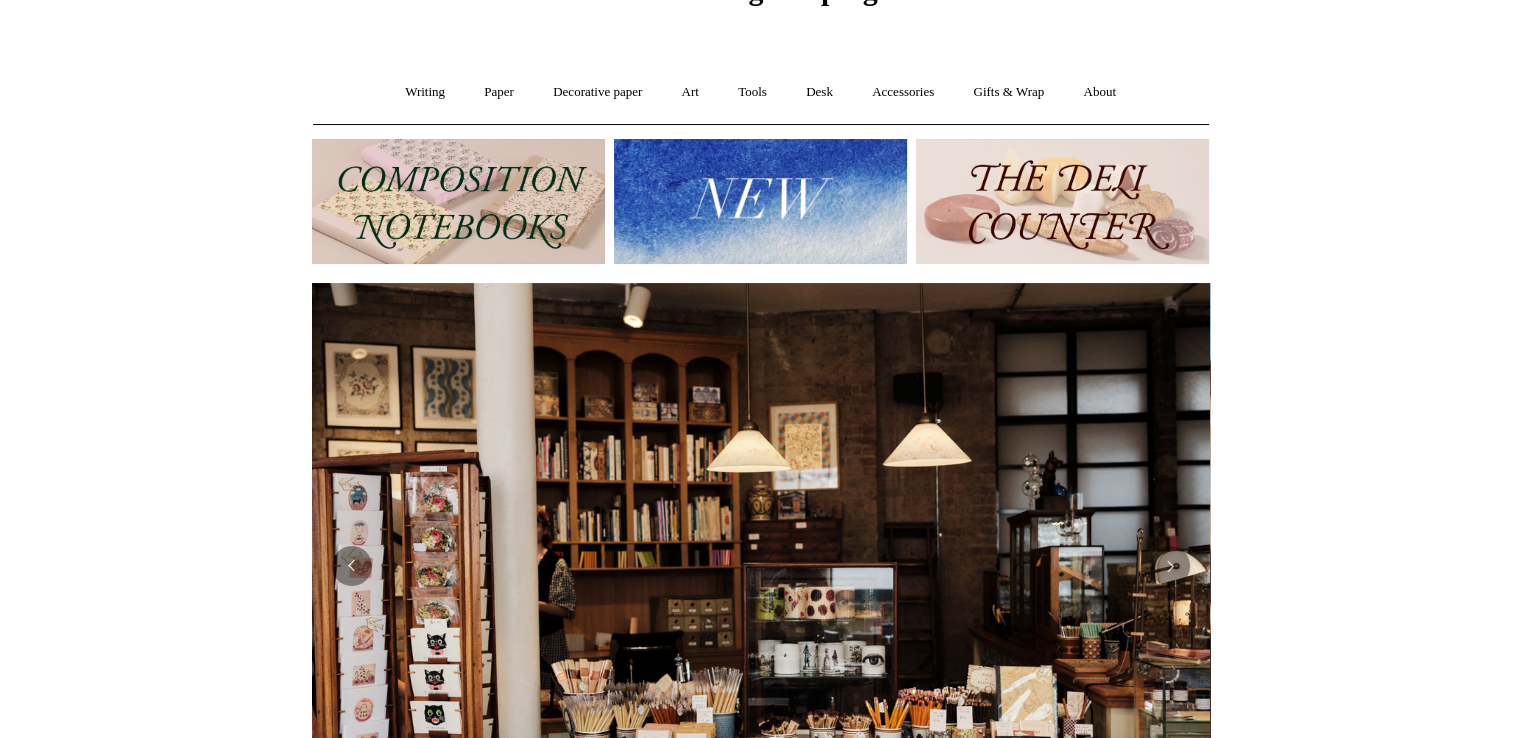 scroll, scrollTop: 0, scrollLeft: 0, axis: both 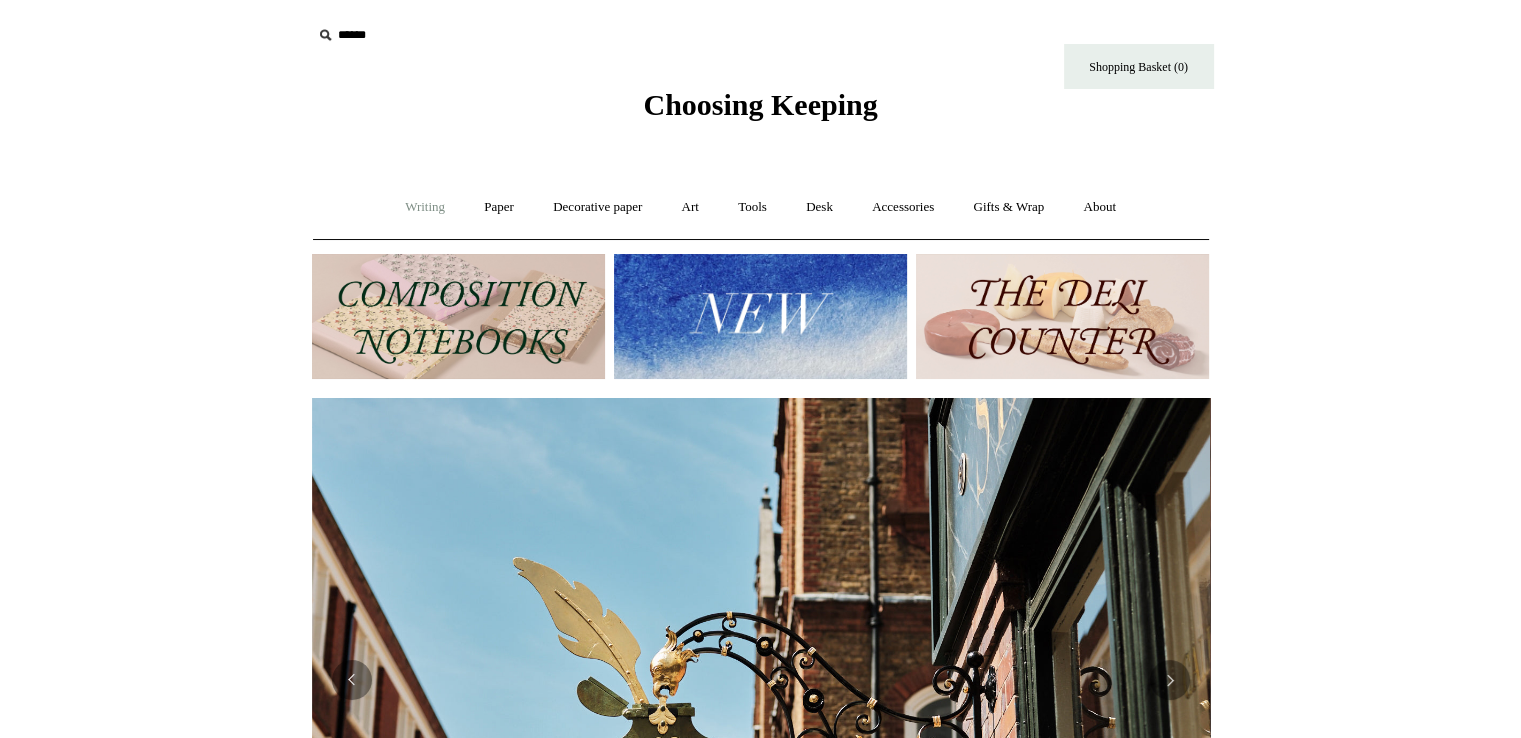 click on "Writing +" at bounding box center (425, 207) 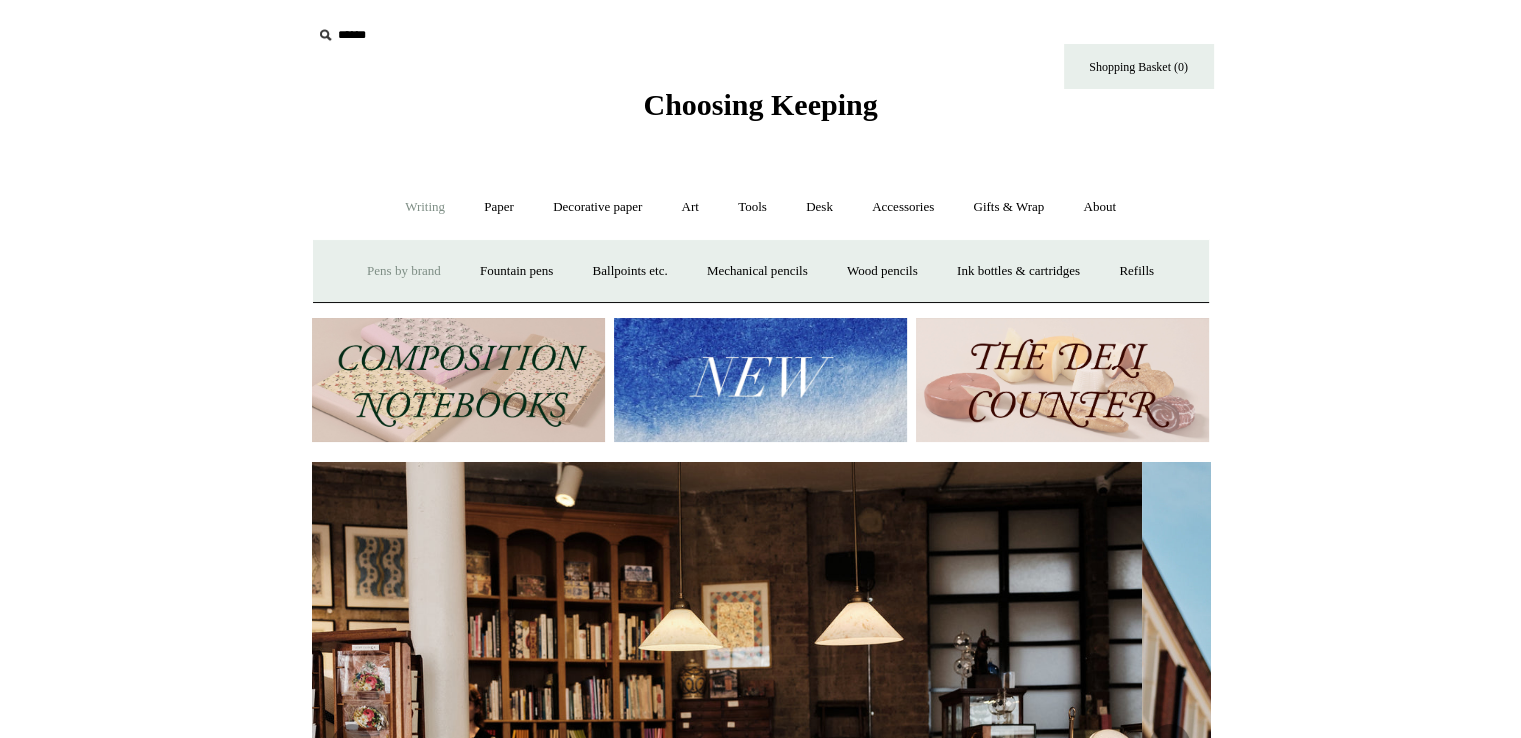 scroll, scrollTop: 0, scrollLeft: 0, axis: both 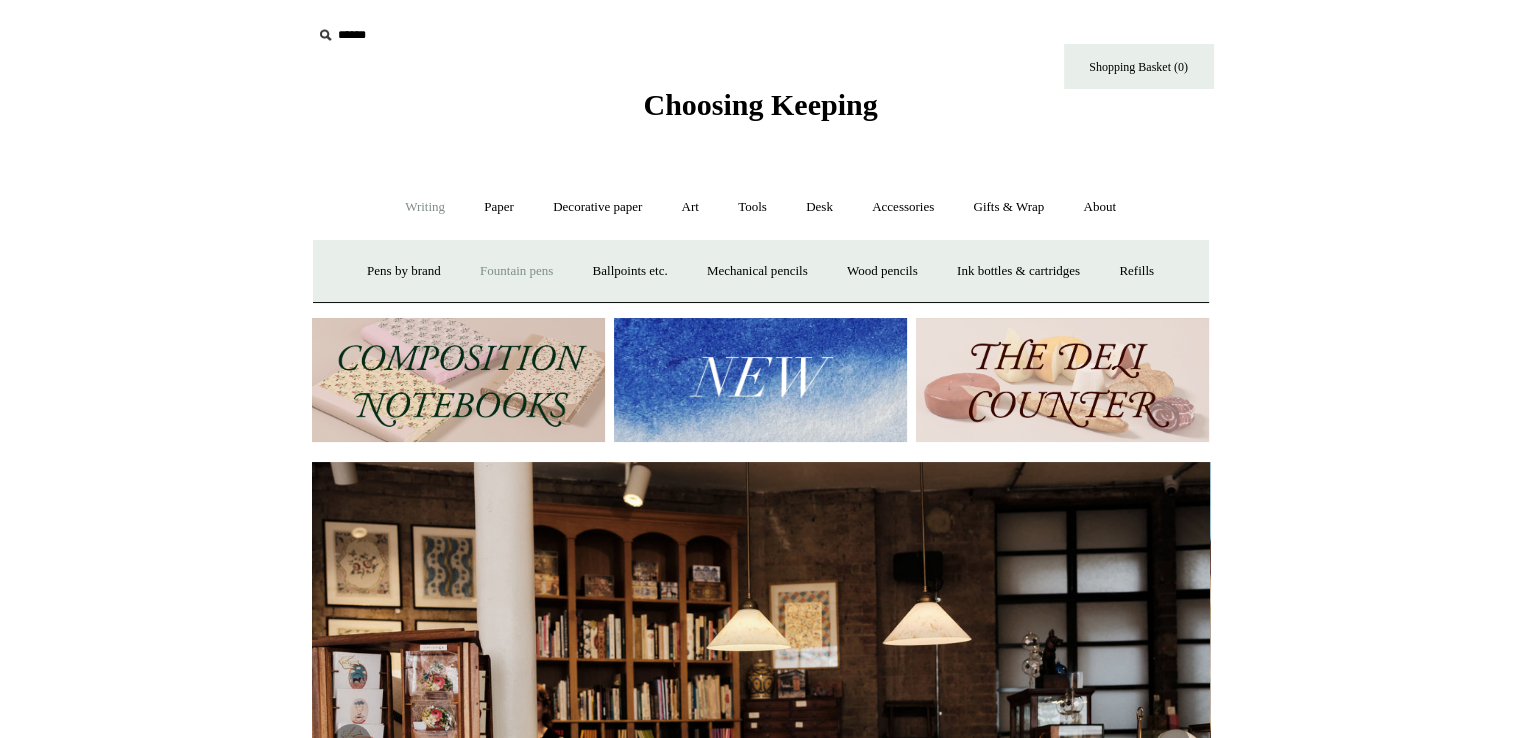 click on "Fountain pens +" at bounding box center [516, 271] 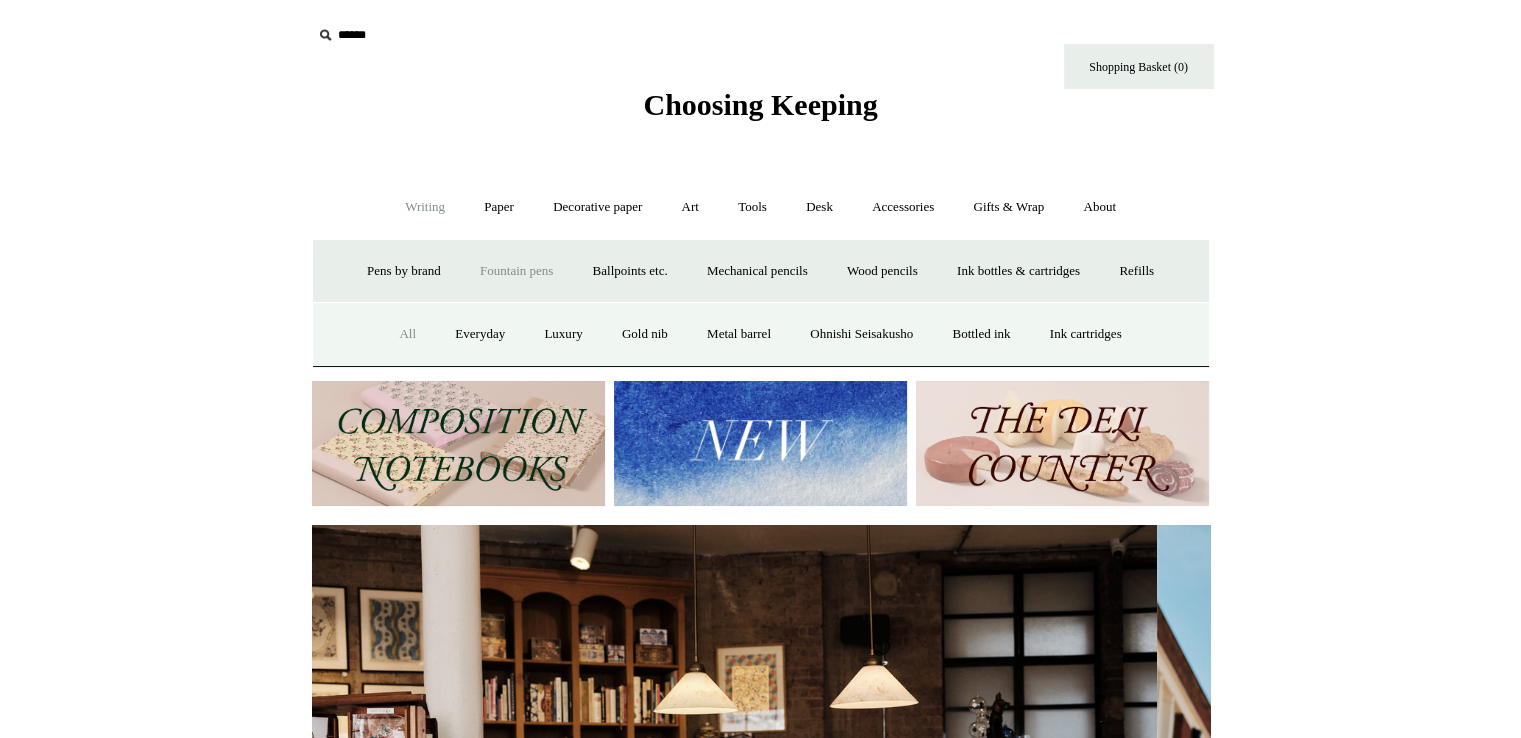 scroll, scrollTop: 0, scrollLeft: 0, axis: both 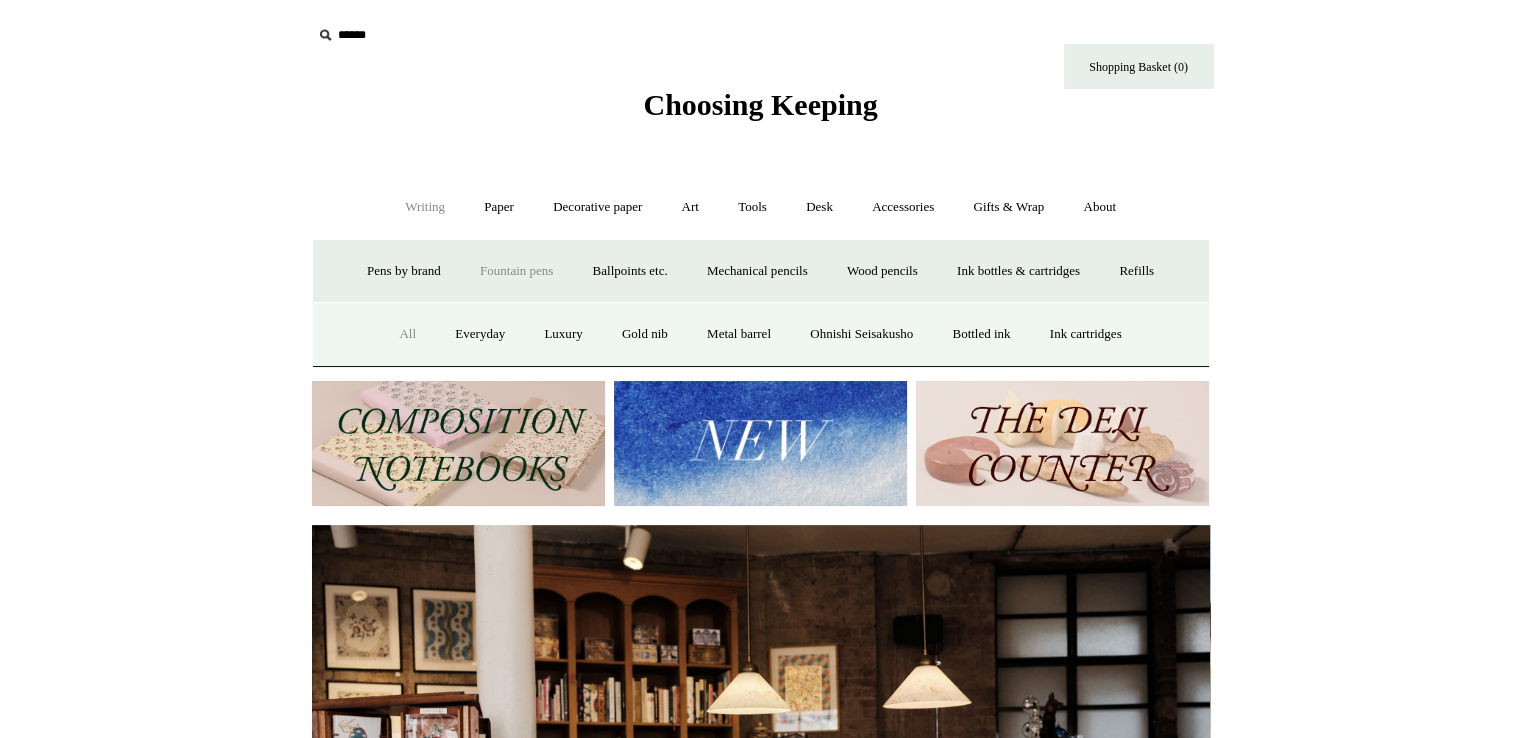 click on "All" at bounding box center (407, 334) 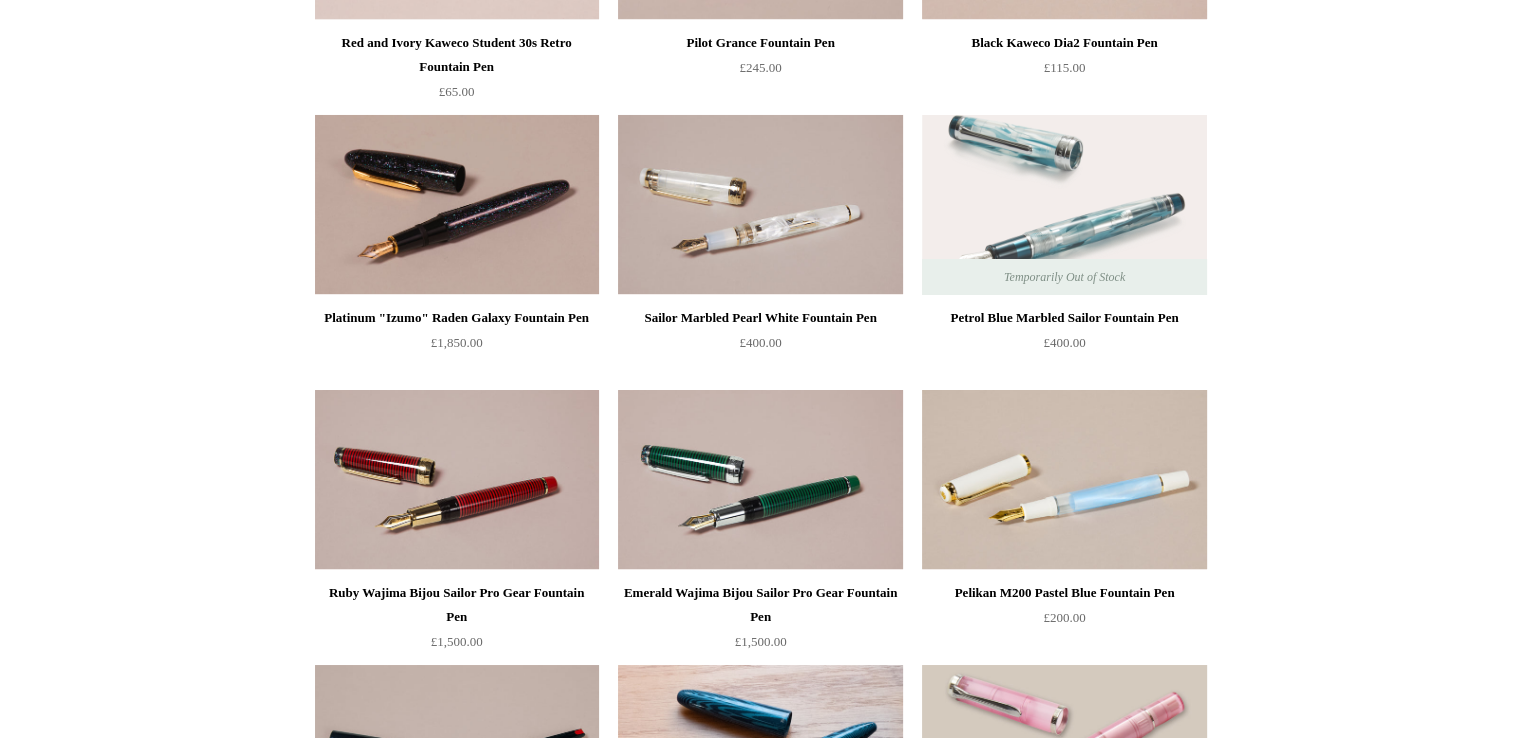 scroll, scrollTop: 7294, scrollLeft: 0, axis: vertical 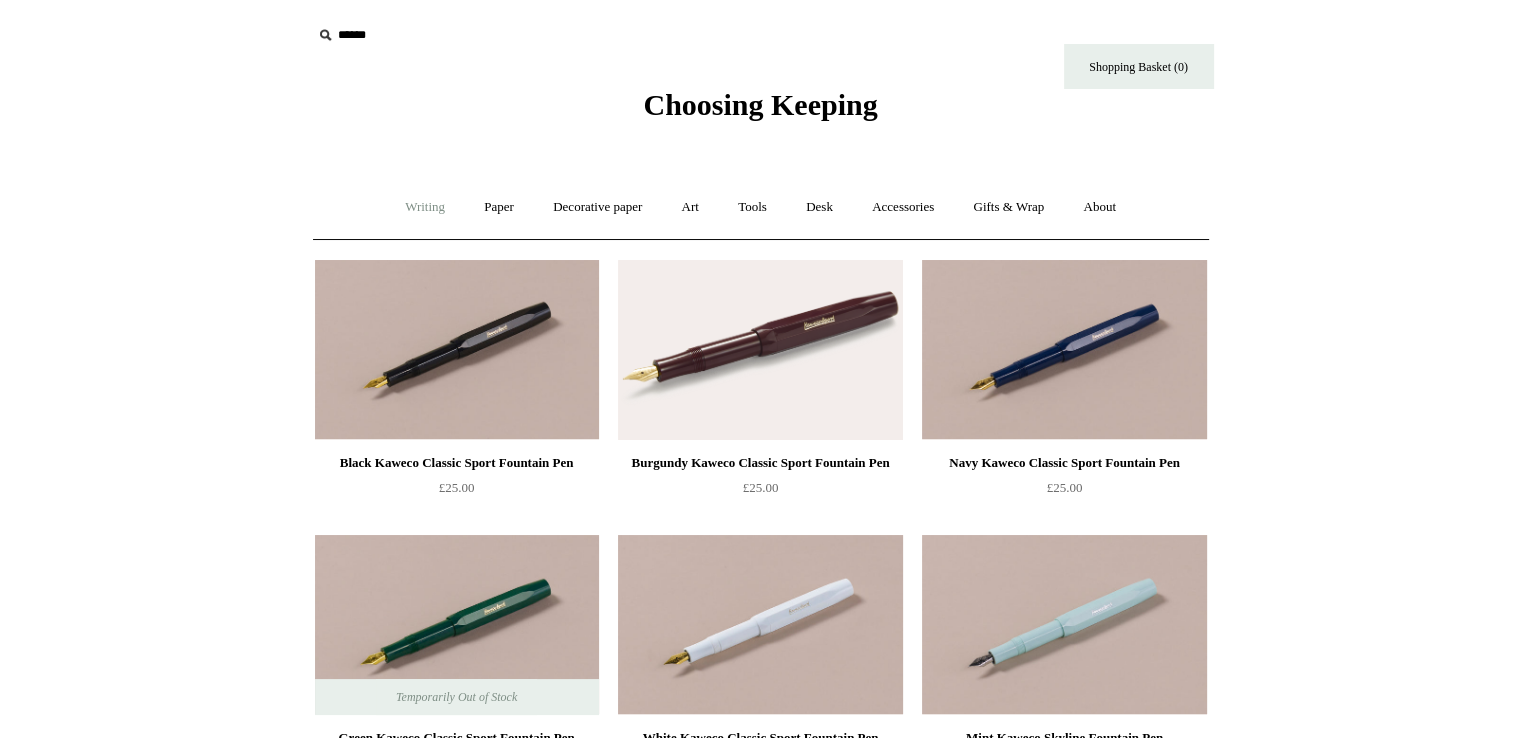 click on "Writing +" at bounding box center [425, 207] 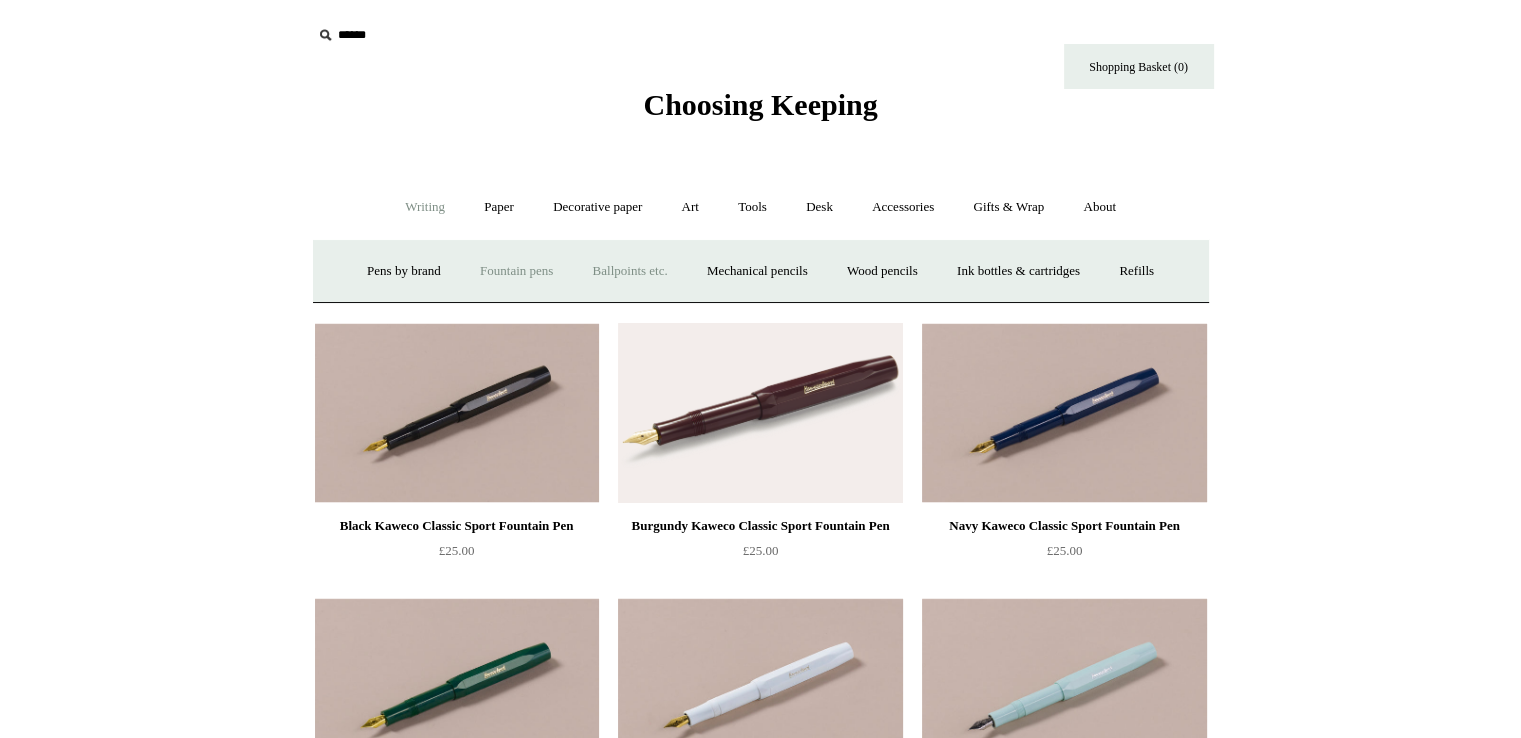 click on "Ballpoints etc. +" at bounding box center [630, 271] 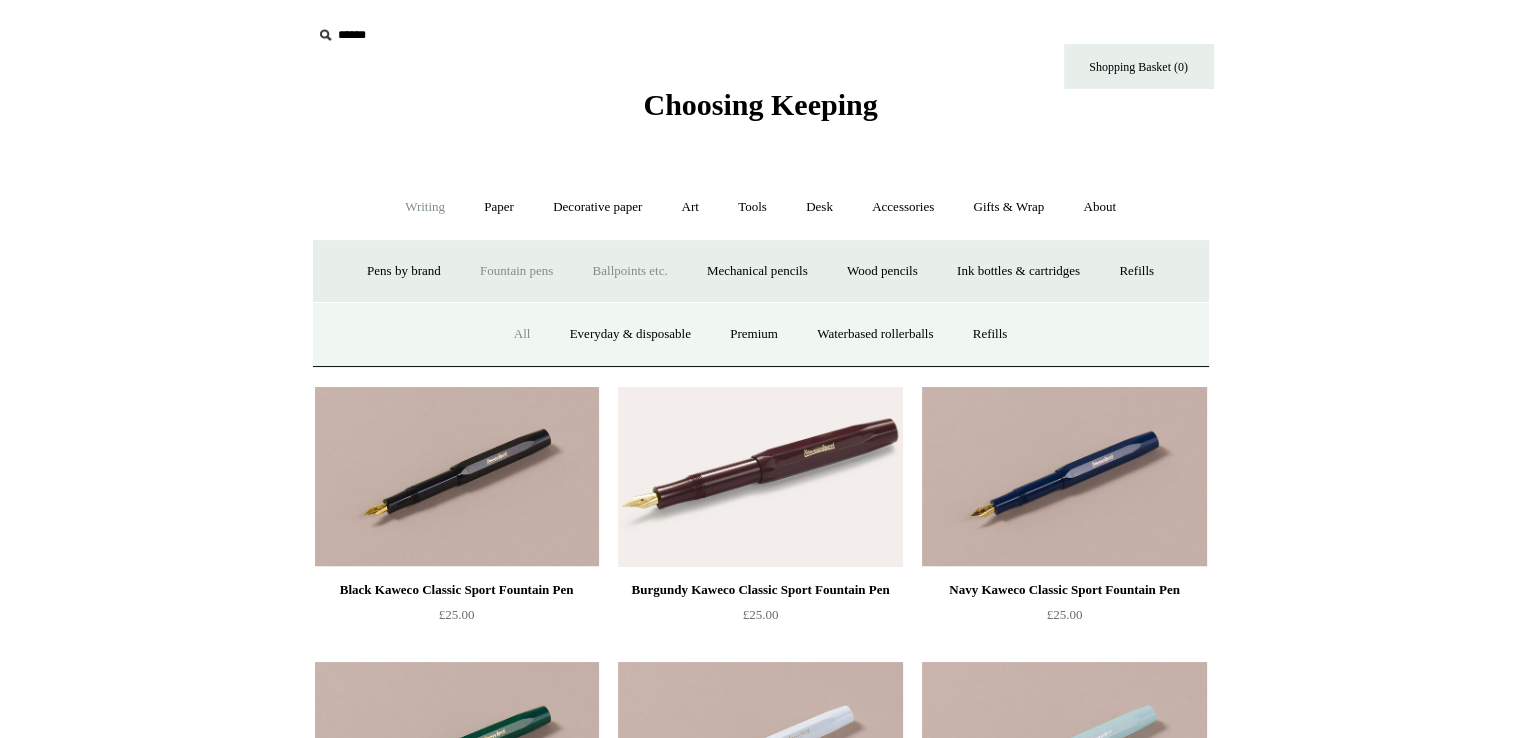 click on "All" at bounding box center (522, 334) 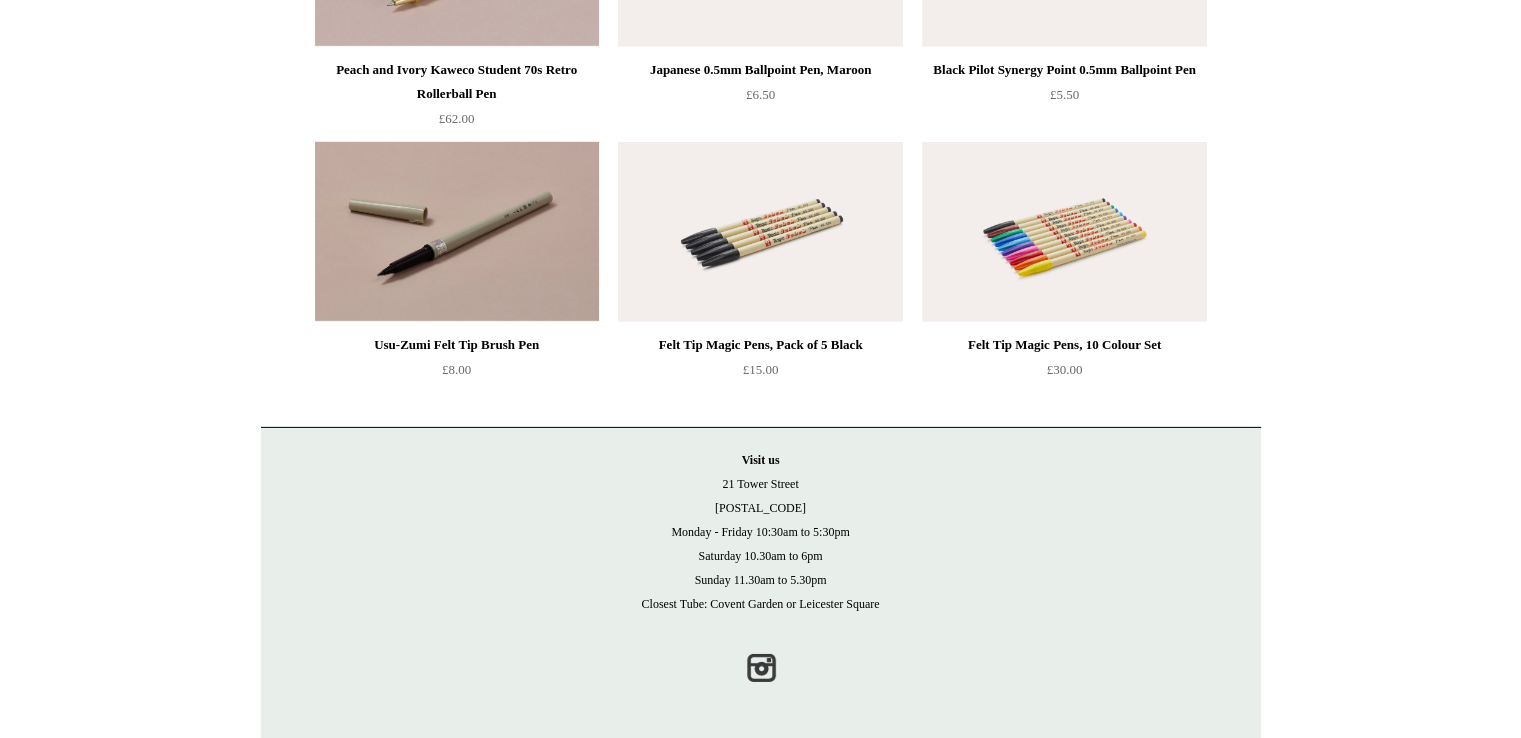 scroll, scrollTop: 6168, scrollLeft: 0, axis: vertical 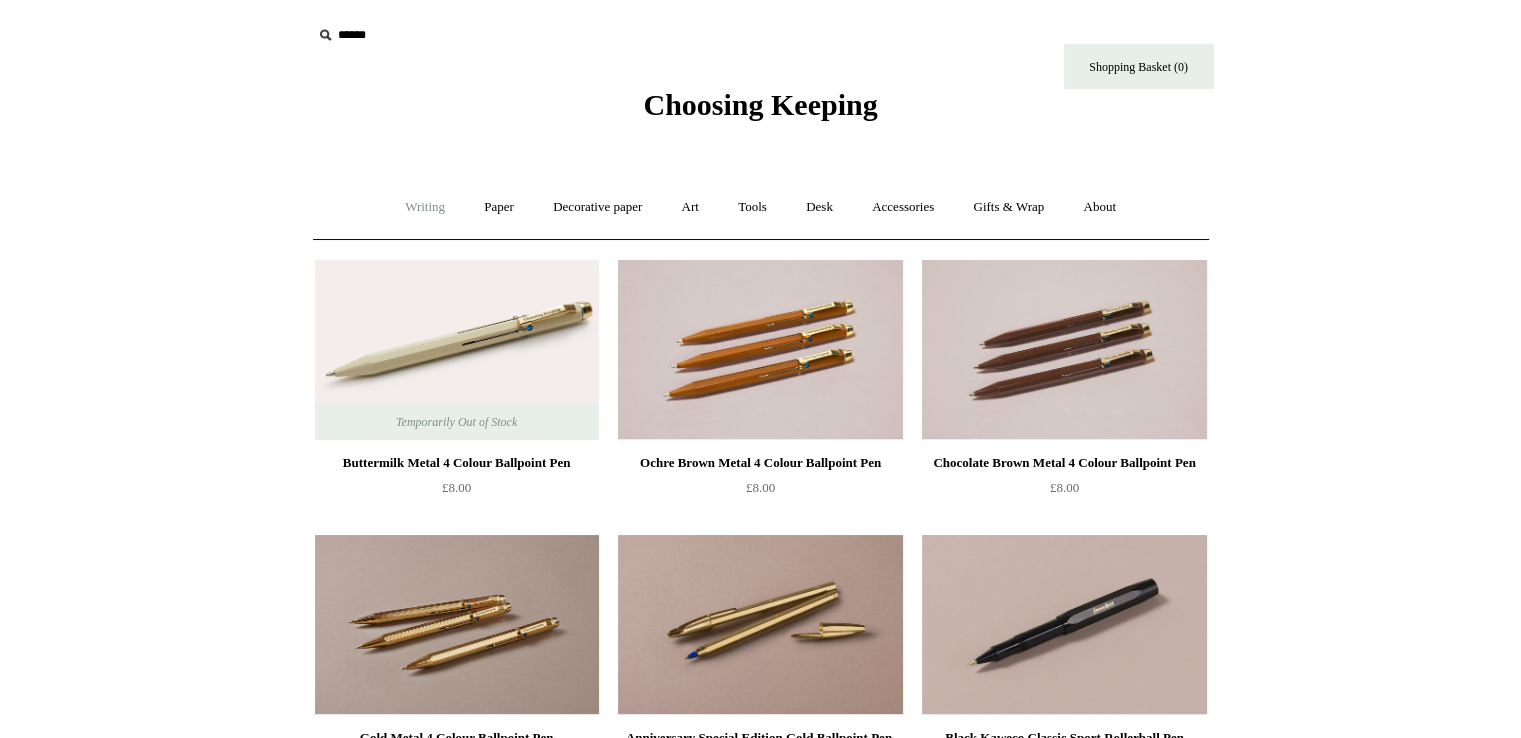 click on "Writing +" at bounding box center (425, 207) 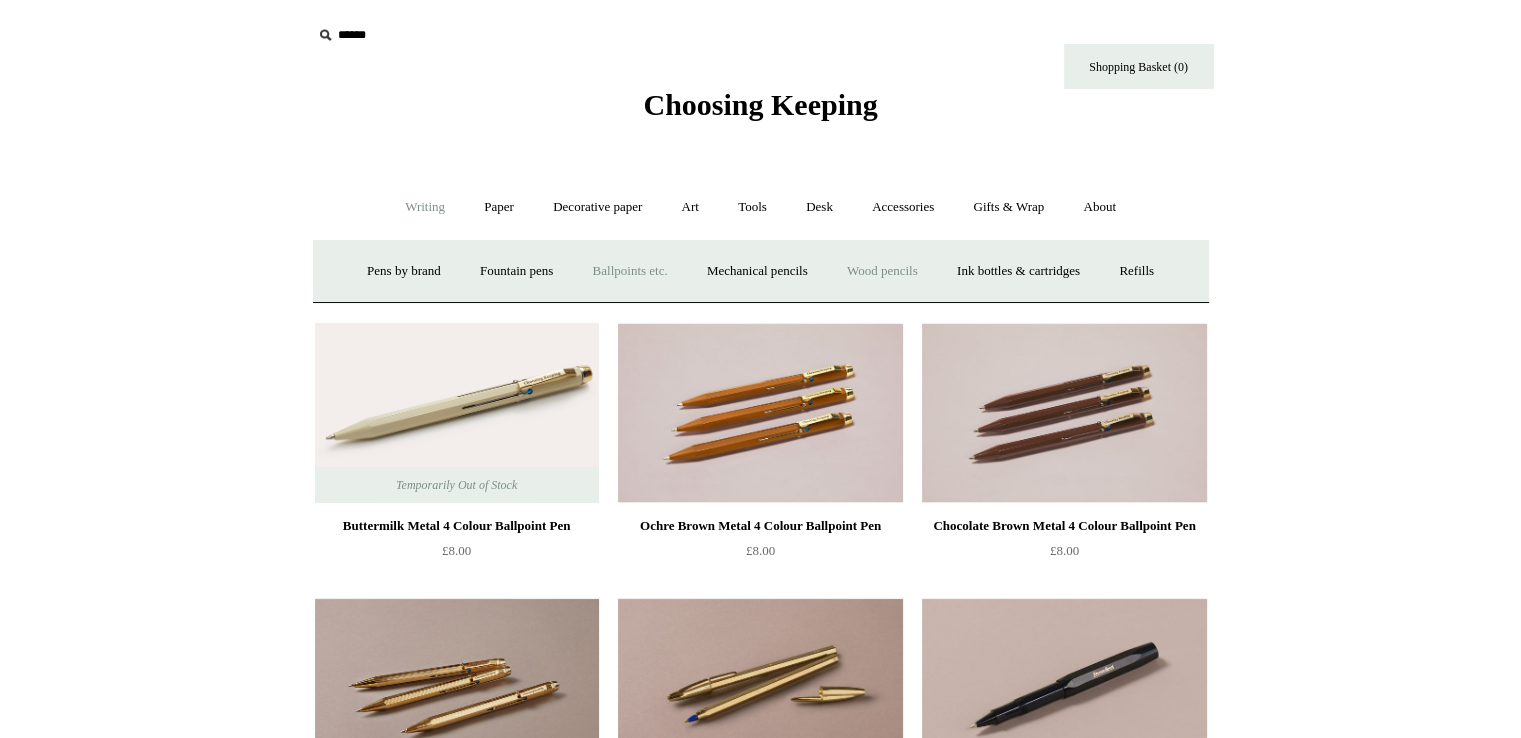 click on "Wood pencils +" at bounding box center (882, 271) 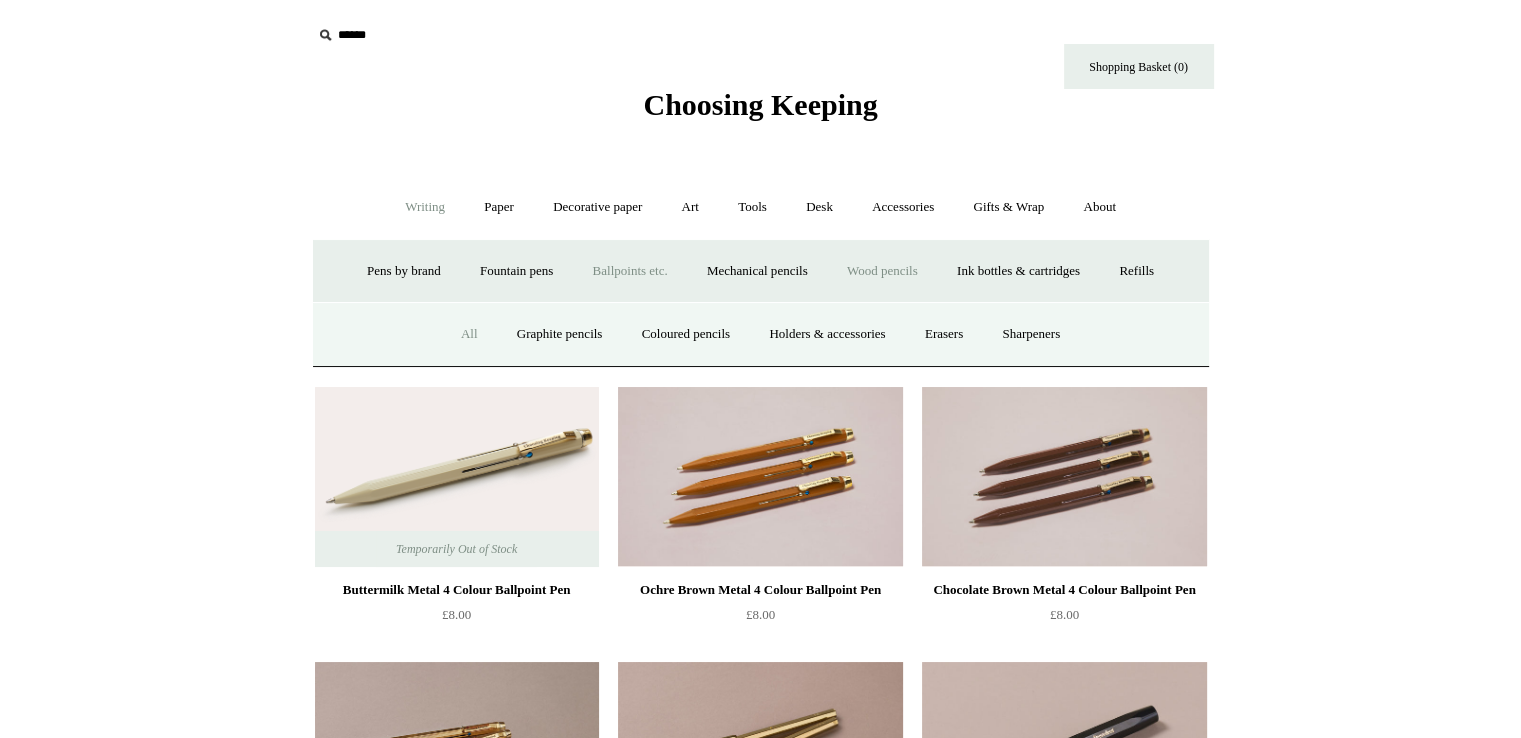 click on "All" at bounding box center (469, 334) 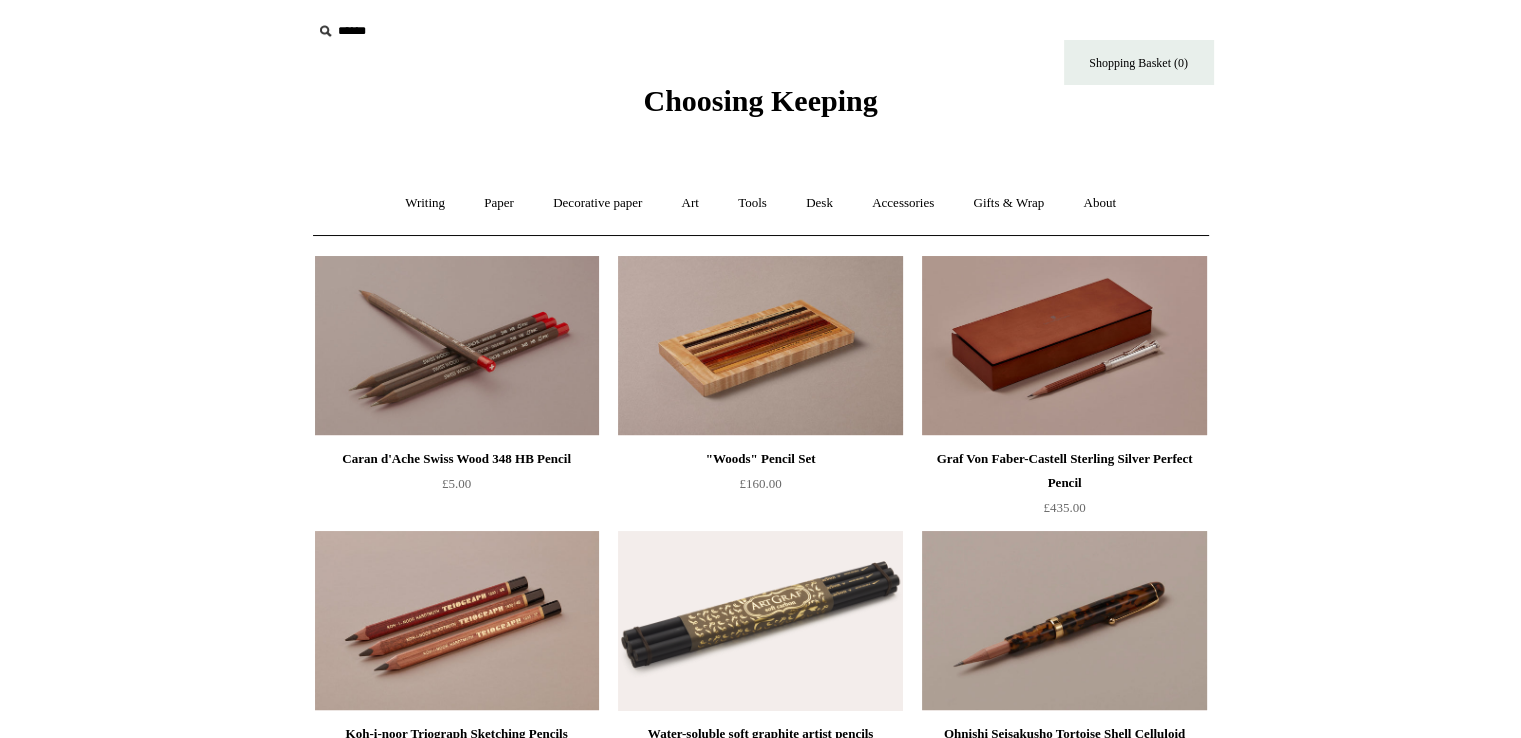 scroll, scrollTop: 0, scrollLeft: 0, axis: both 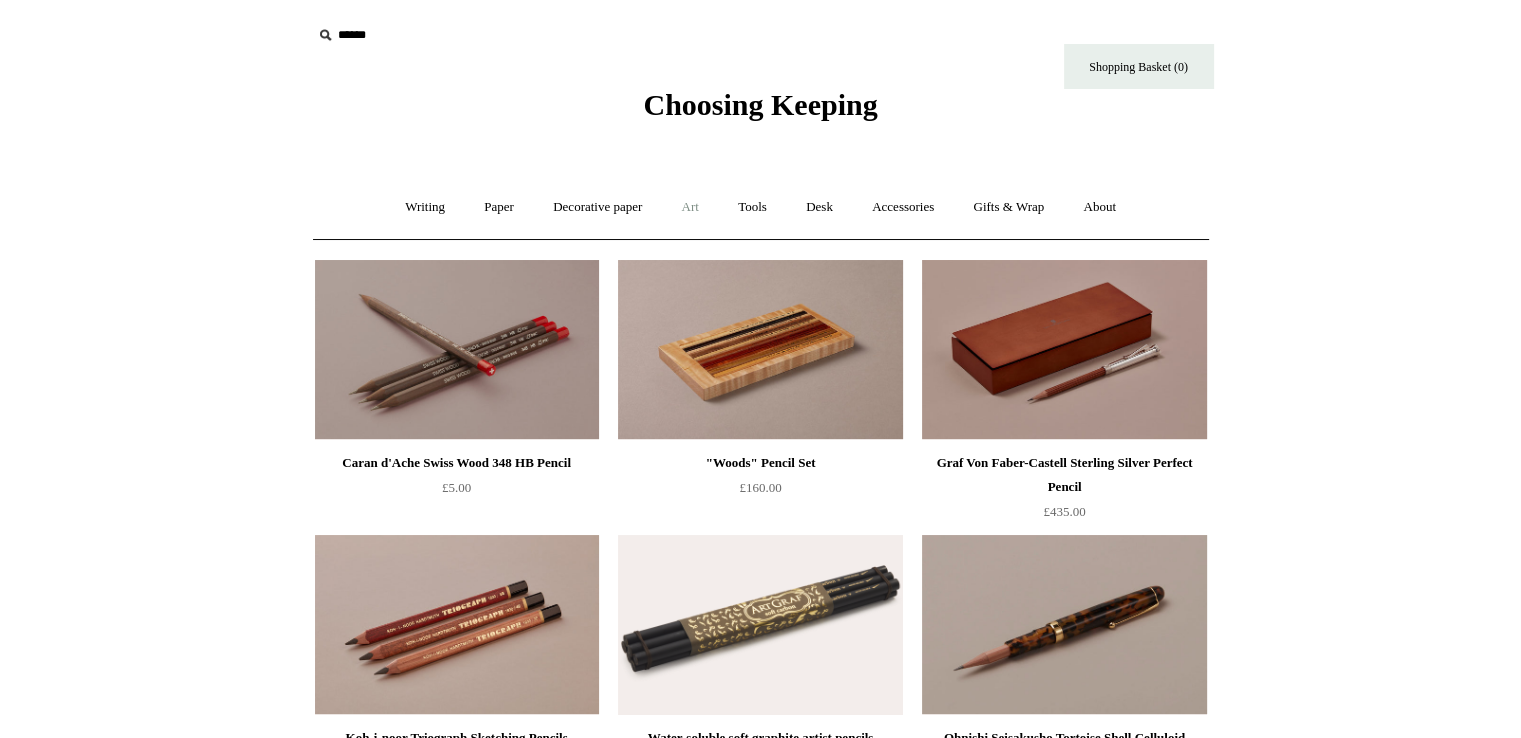 click on "Art +" at bounding box center (690, 207) 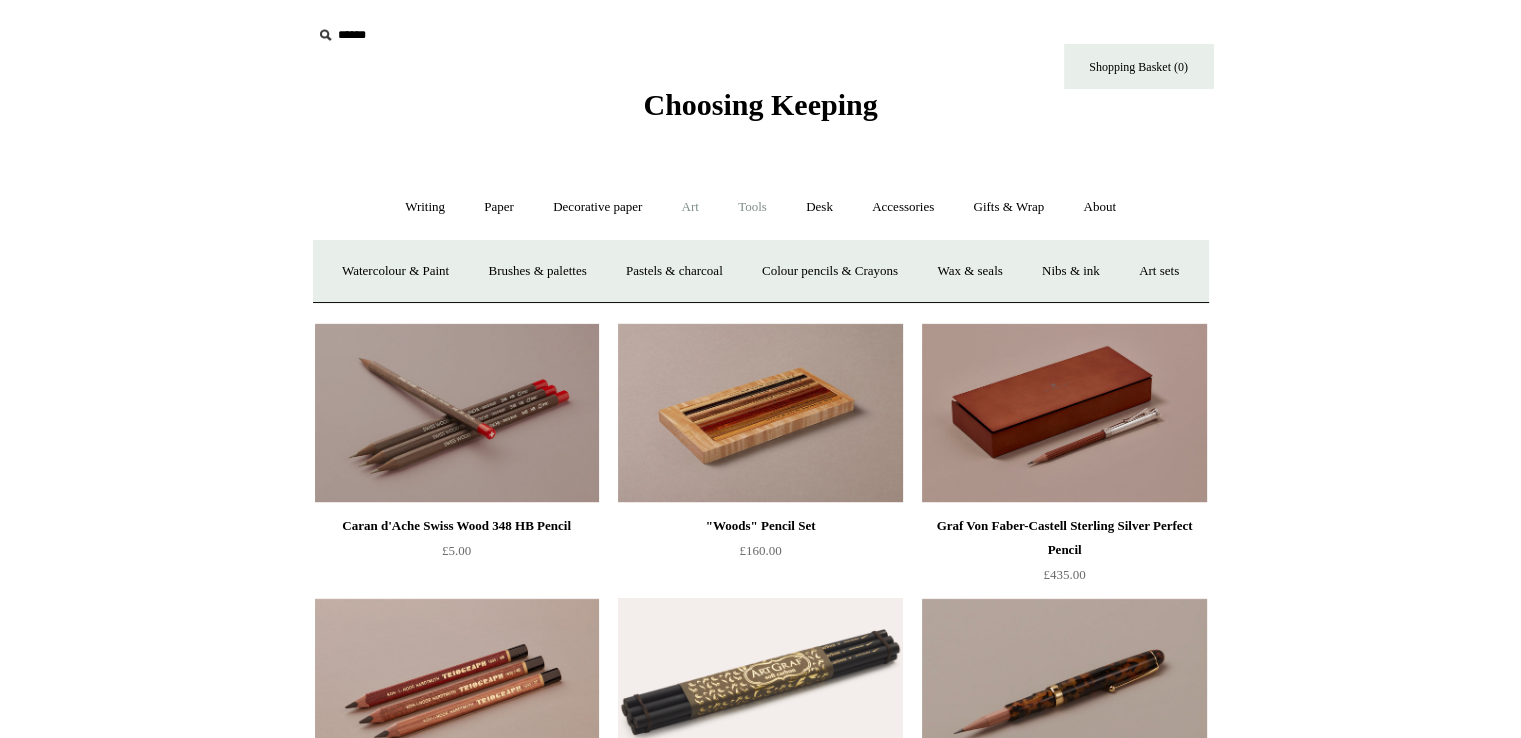 click on "Tools +" at bounding box center [752, 207] 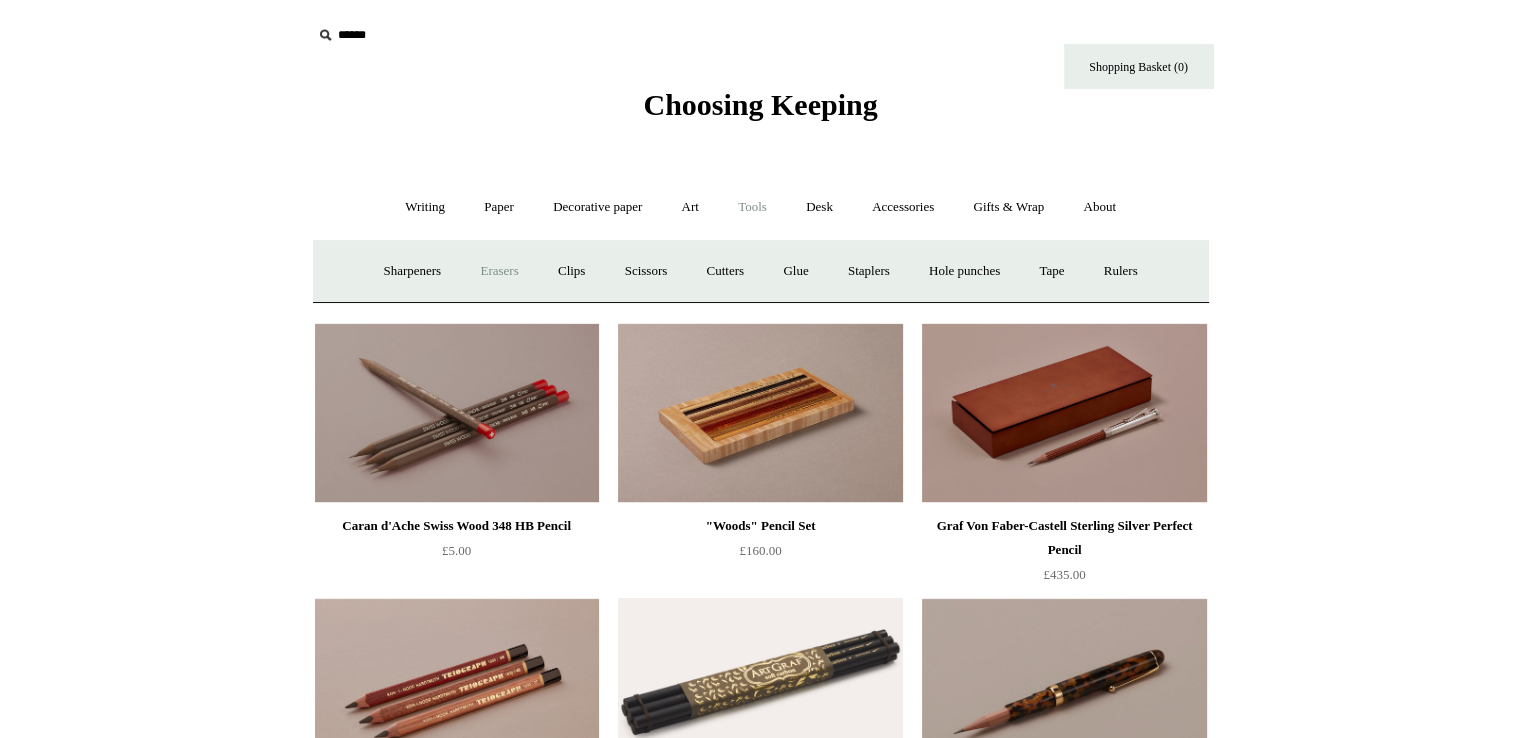 click on "Erasers" at bounding box center [499, 271] 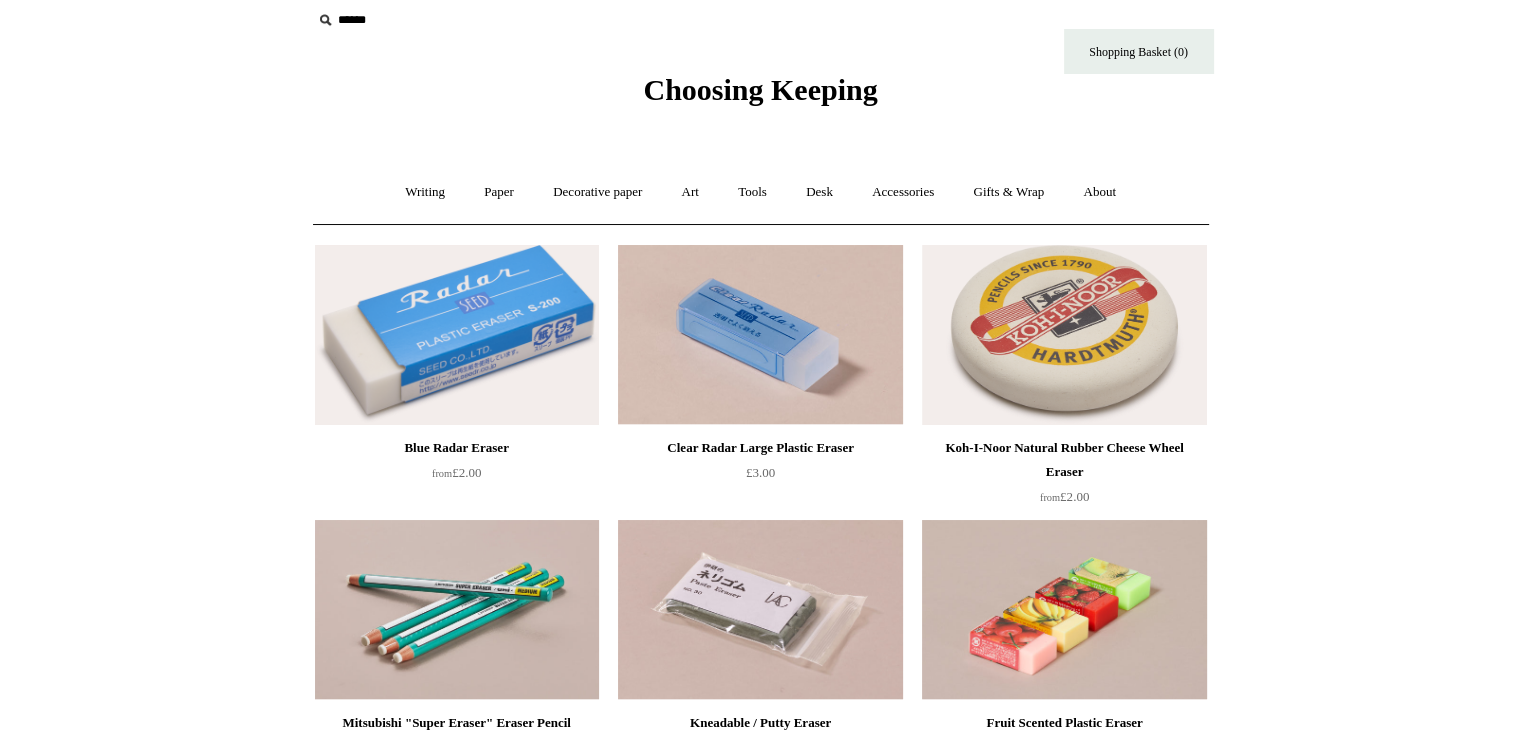 scroll, scrollTop: 0, scrollLeft: 0, axis: both 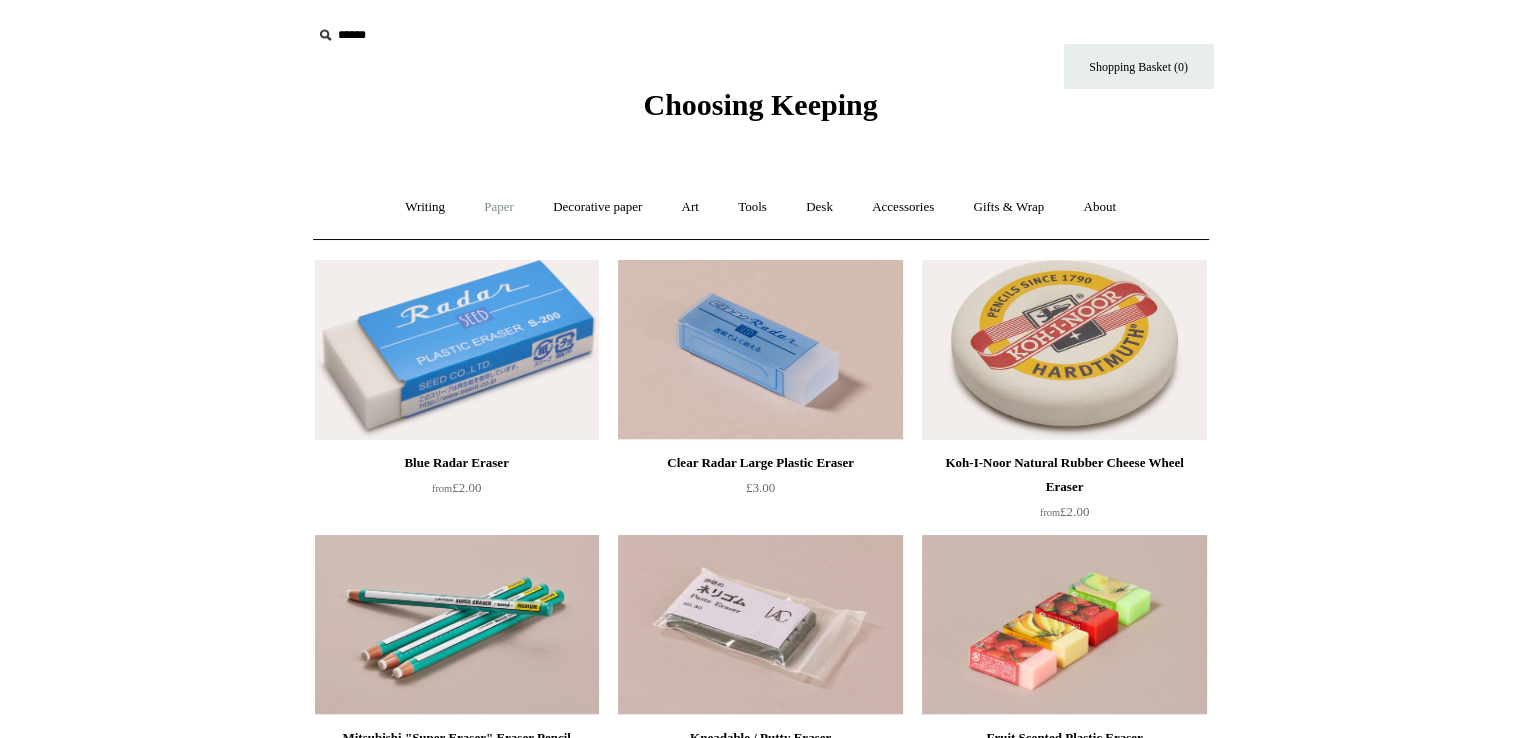 click on "Paper +" at bounding box center [499, 207] 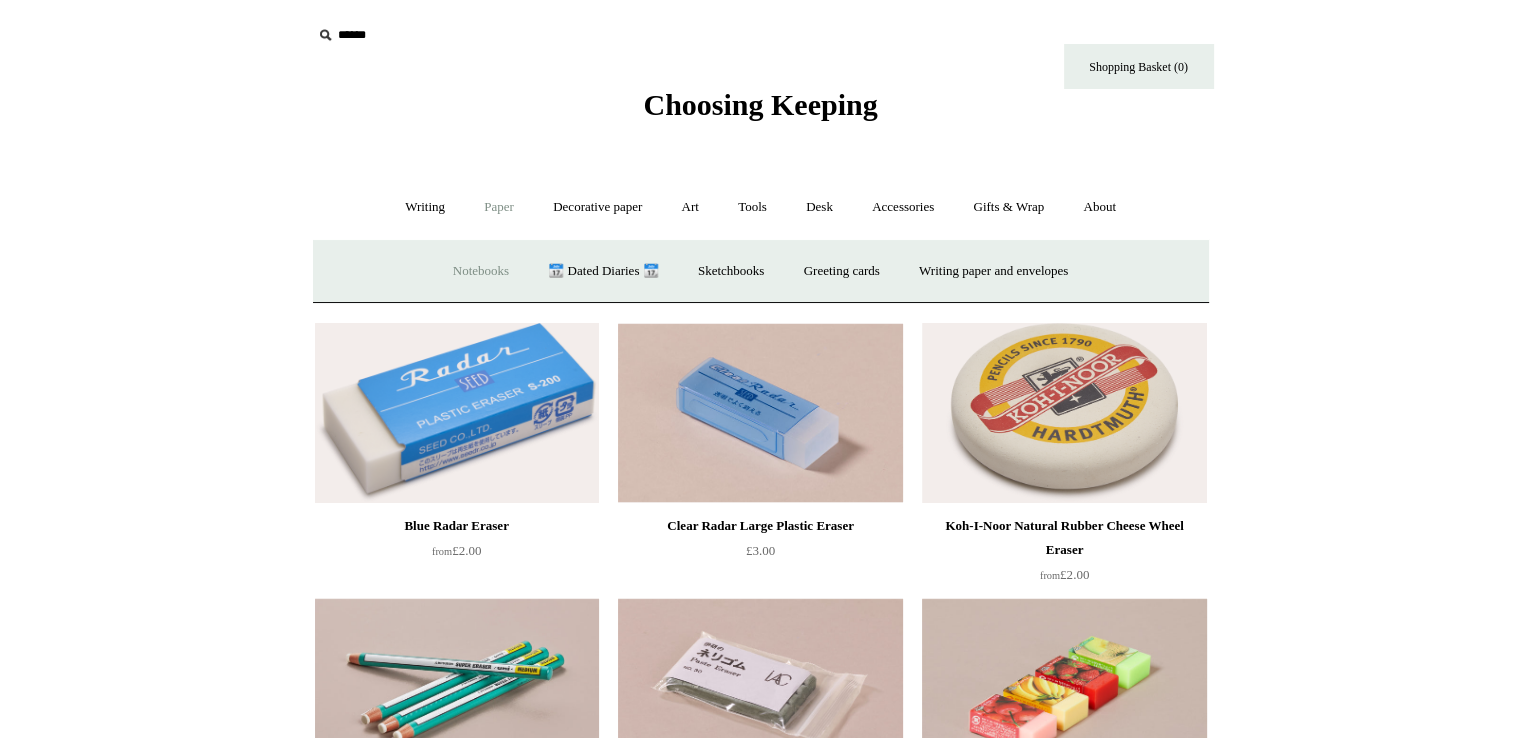click on "Notebooks +" at bounding box center [481, 271] 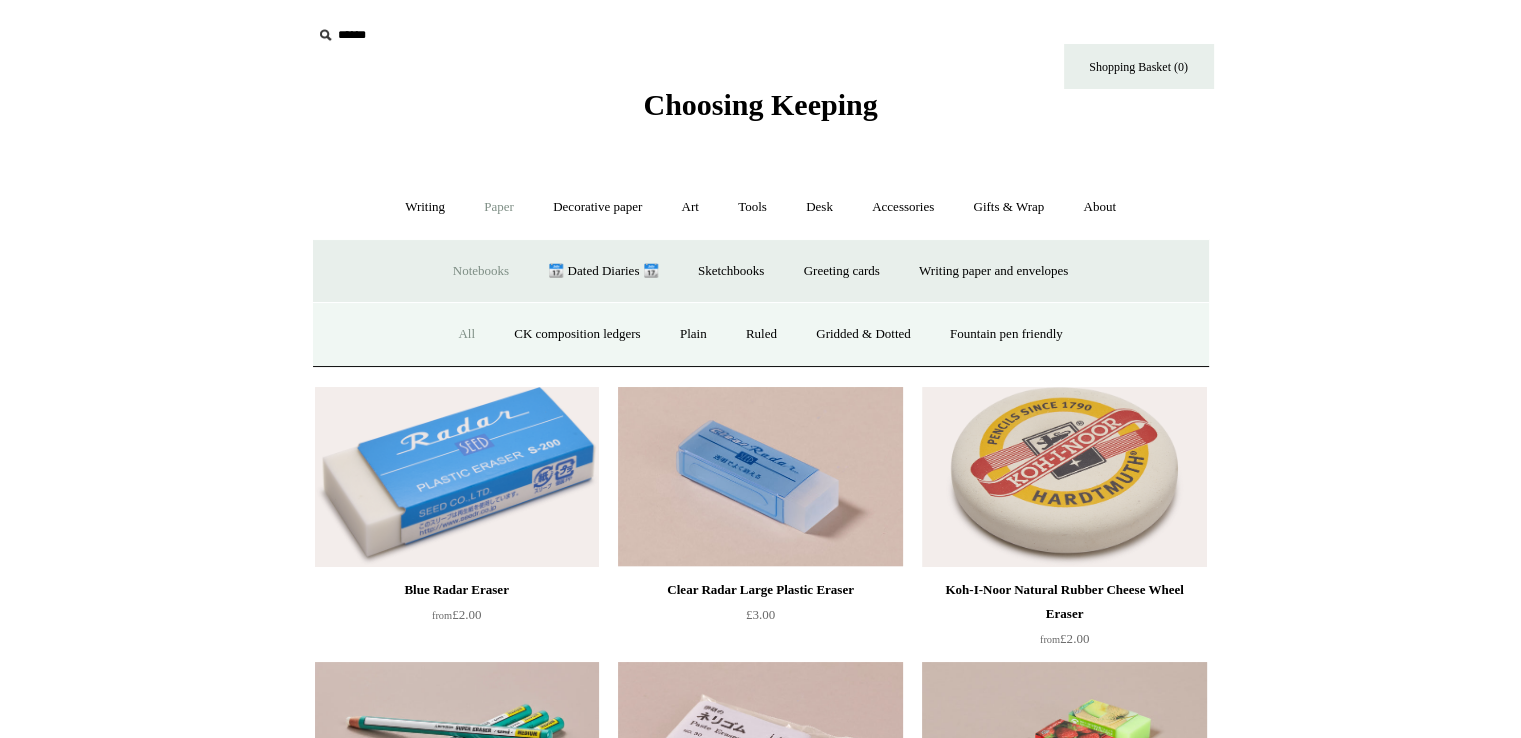 click on "All" at bounding box center [466, 334] 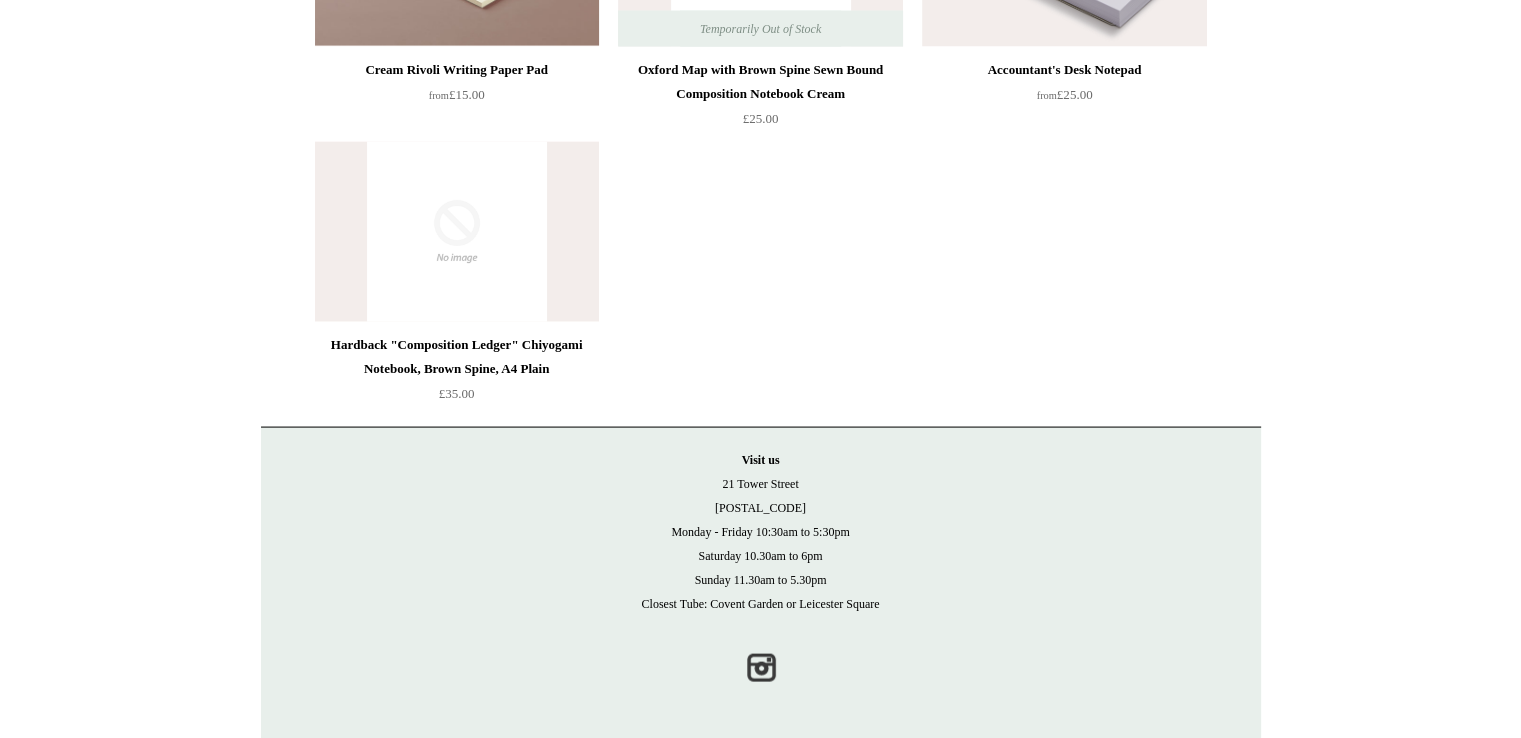 scroll, scrollTop: 11668, scrollLeft: 0, axis: vertical 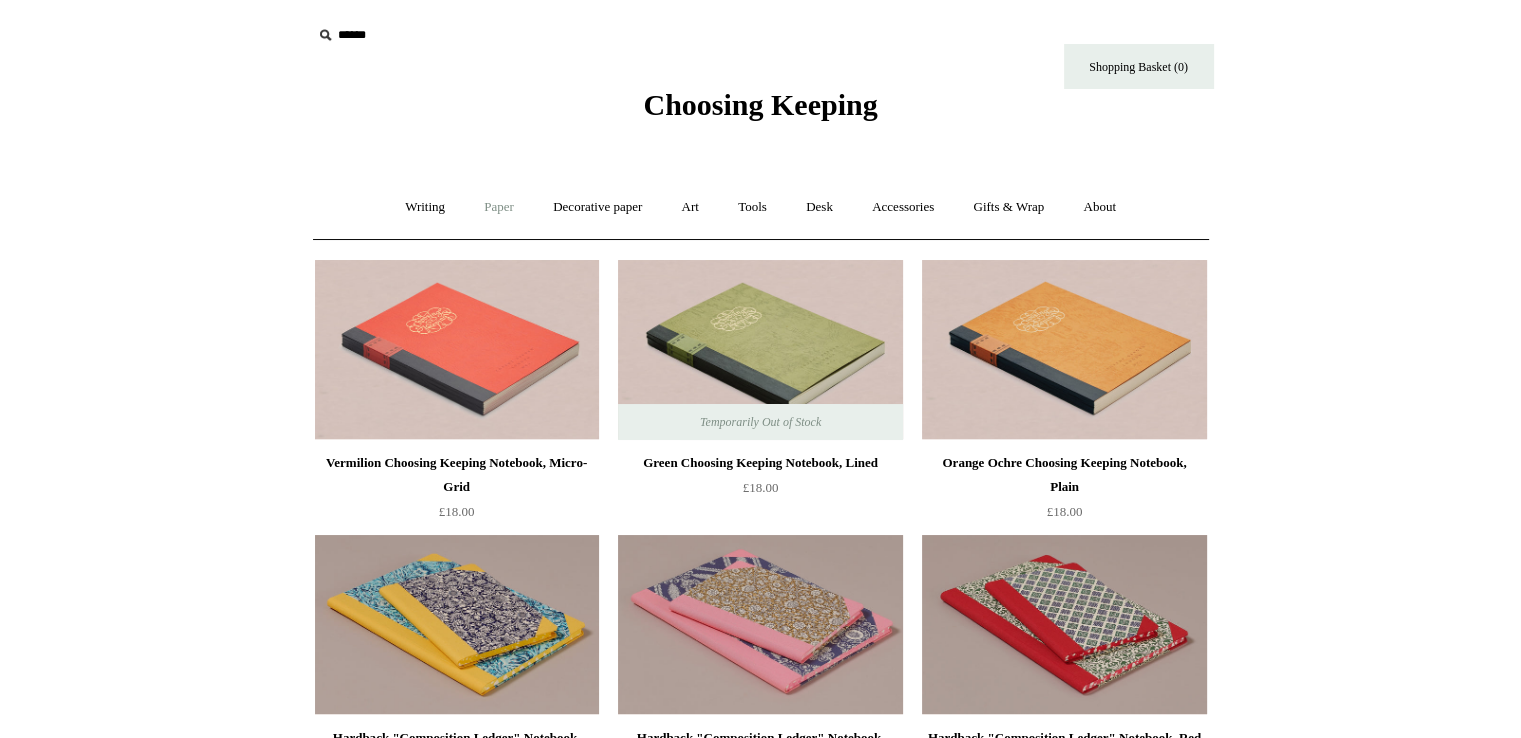 click on "Paper +" at bounding box center [499, 207] 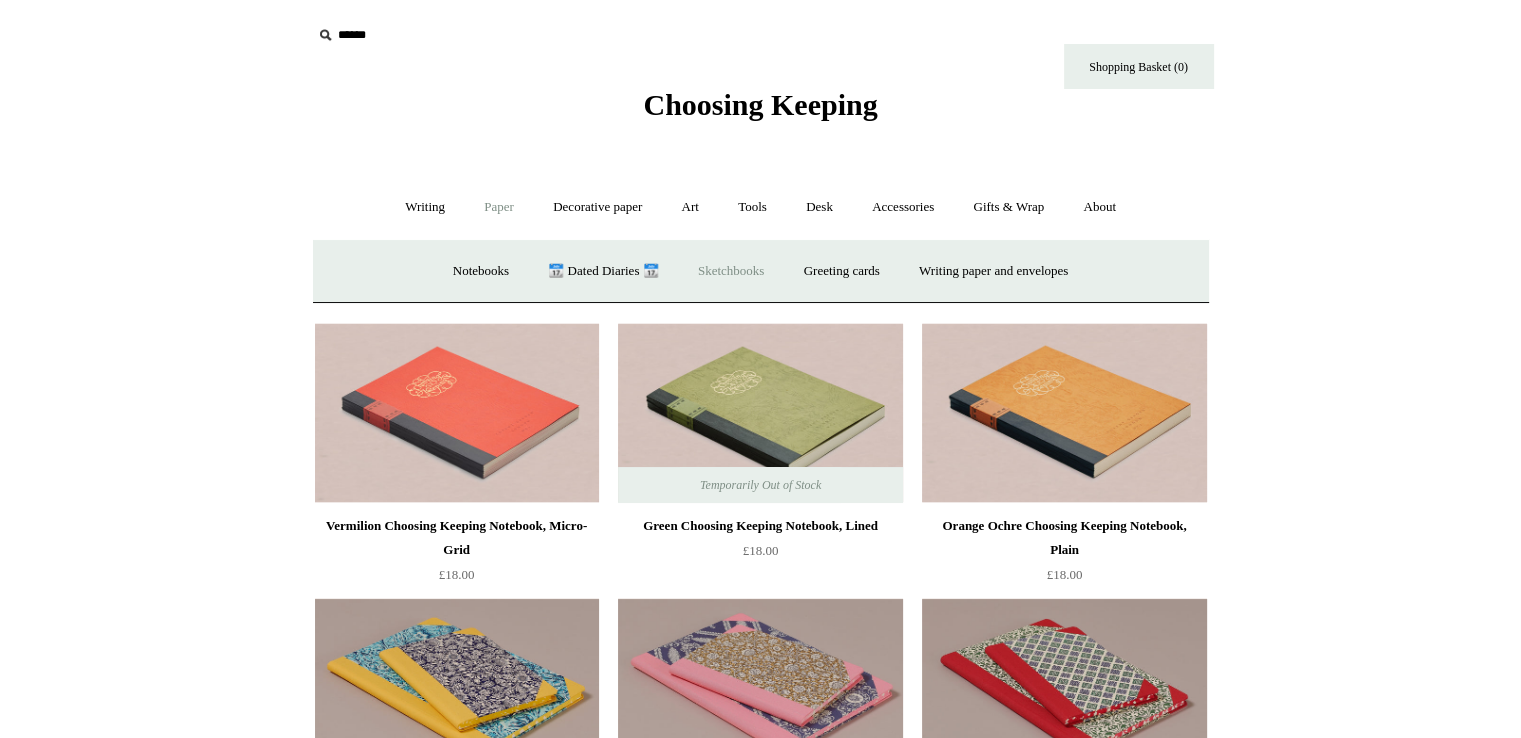 click on "Sketchbooks +" at bounding box center [731, 271] 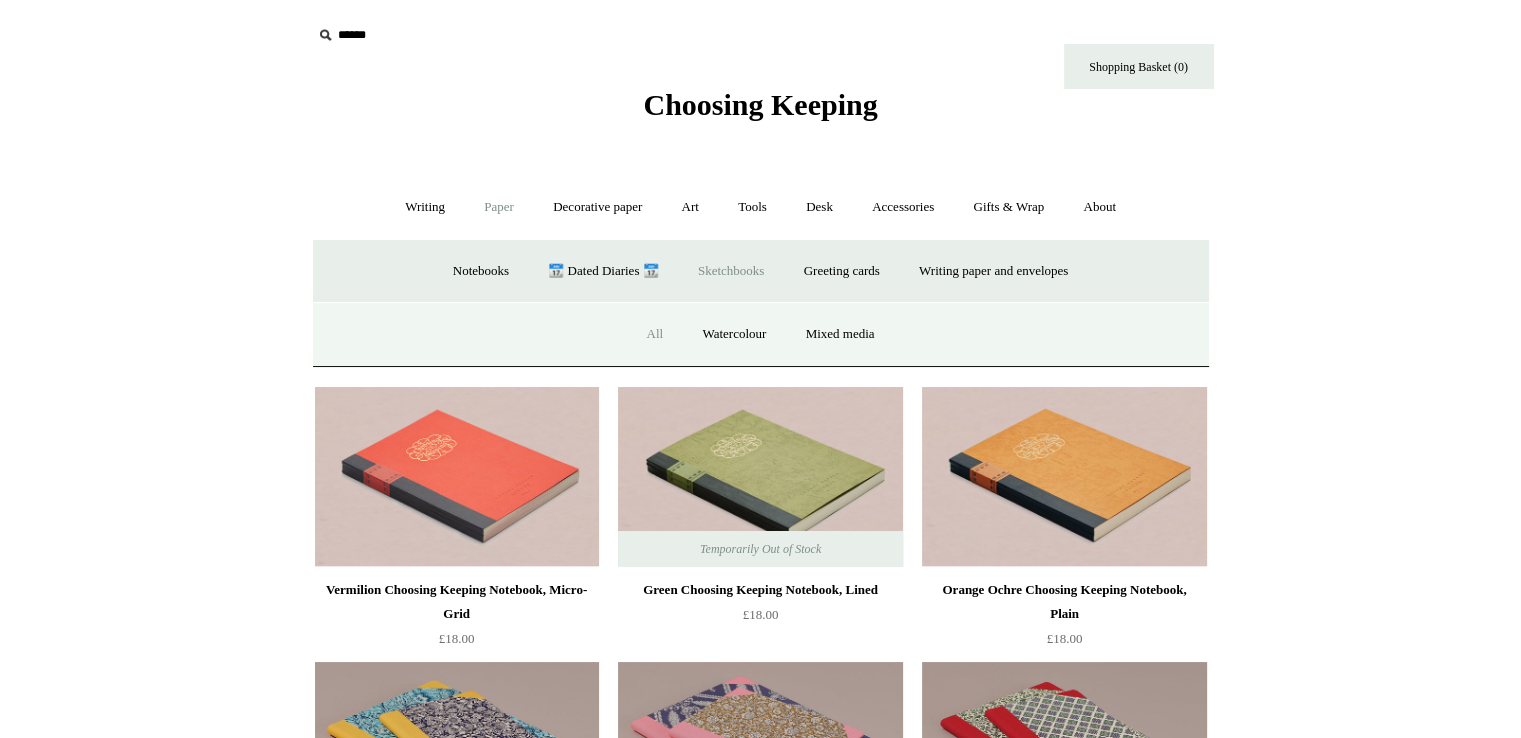 click on "All" at bounding box center [654, 334] 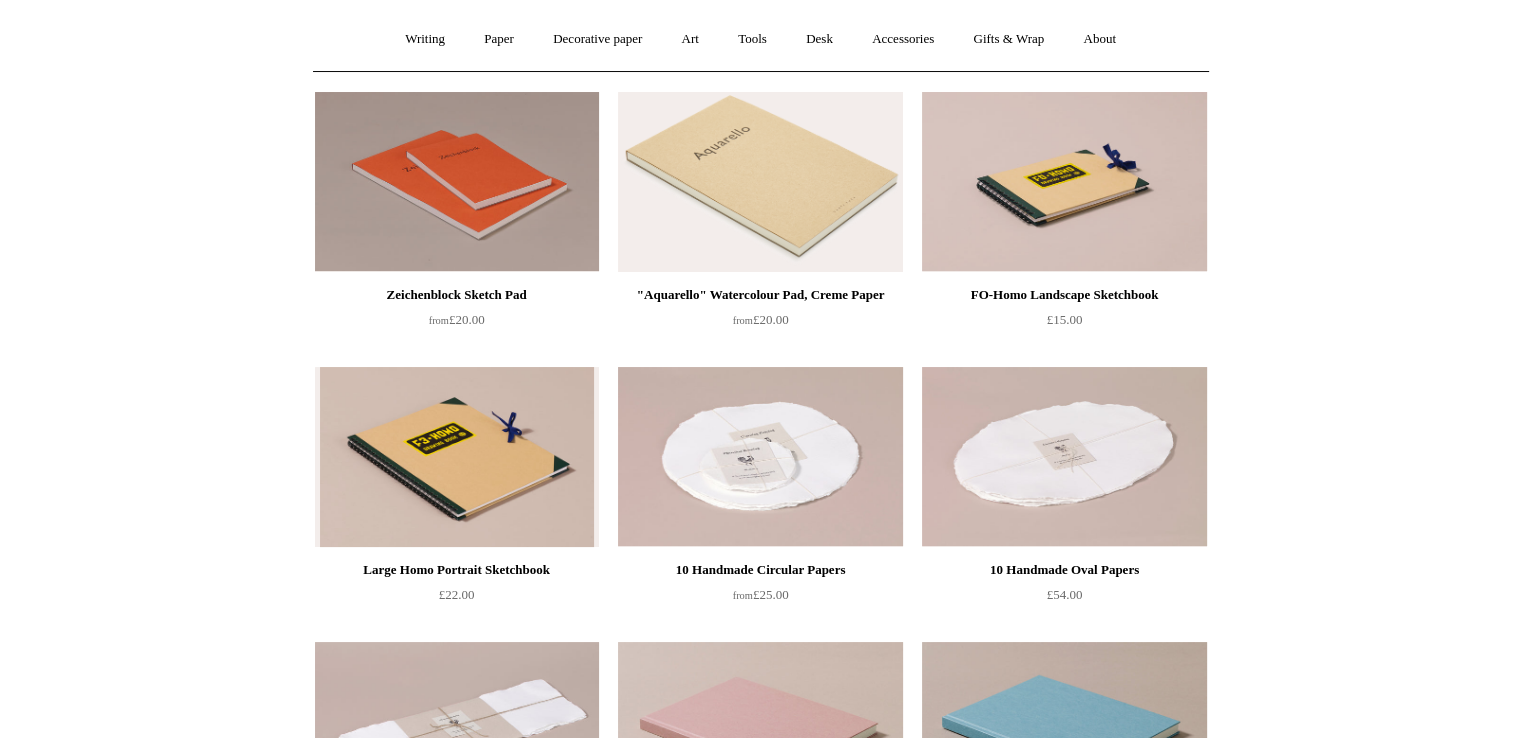 scroll, scrollTop: 0, scrollLeft: 0, axis: both 